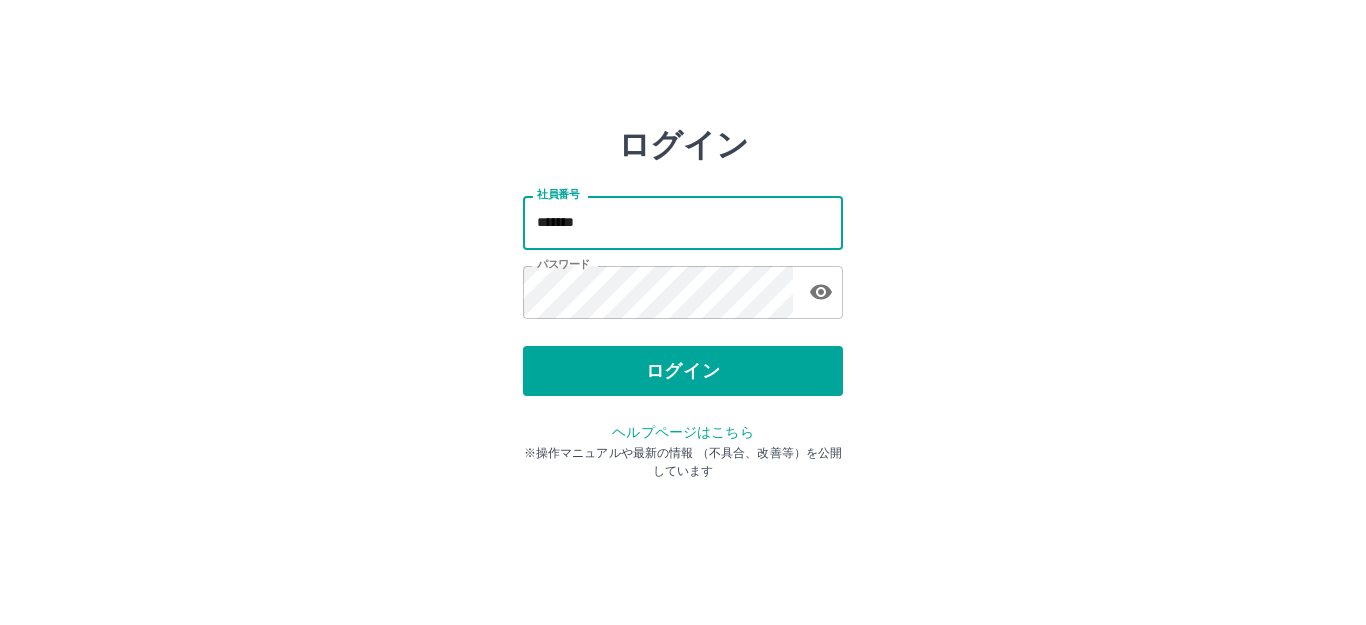 scroll, scrollTop: 0, scrollLeft: 0, axis: both 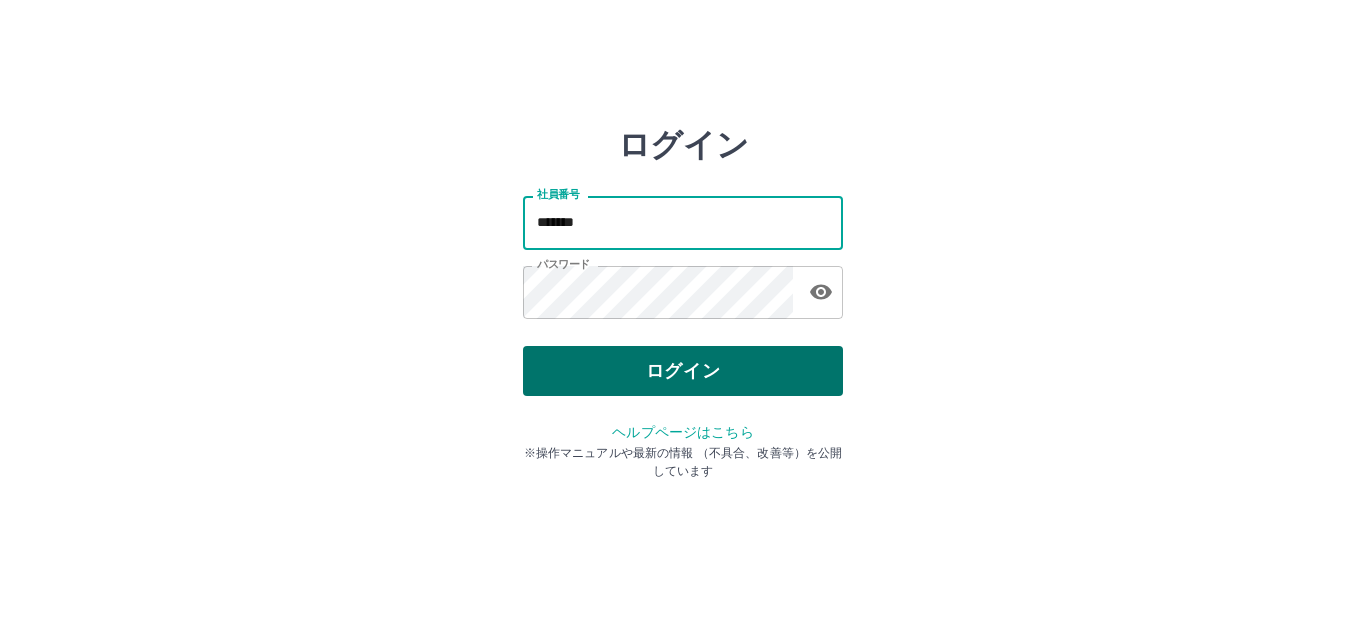 click on "ログイン" at bounding box center [683, 371] 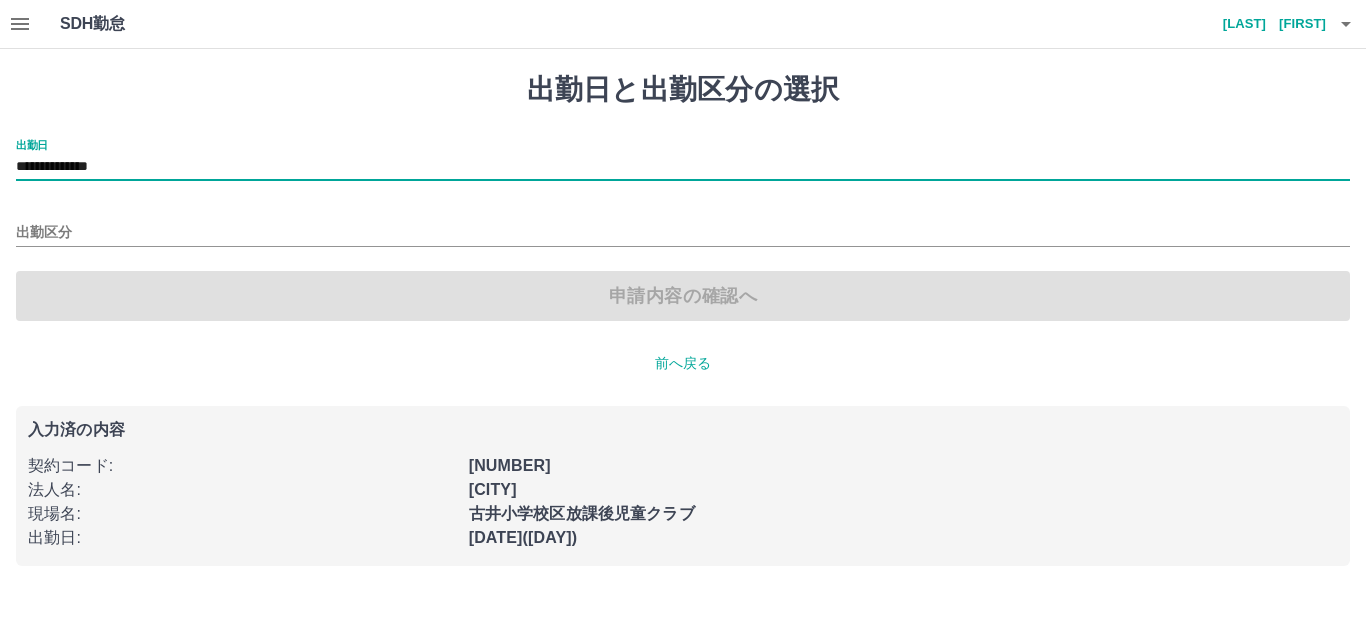 scroll, scrollTop: 0, scrollLeft: 0, axis: both 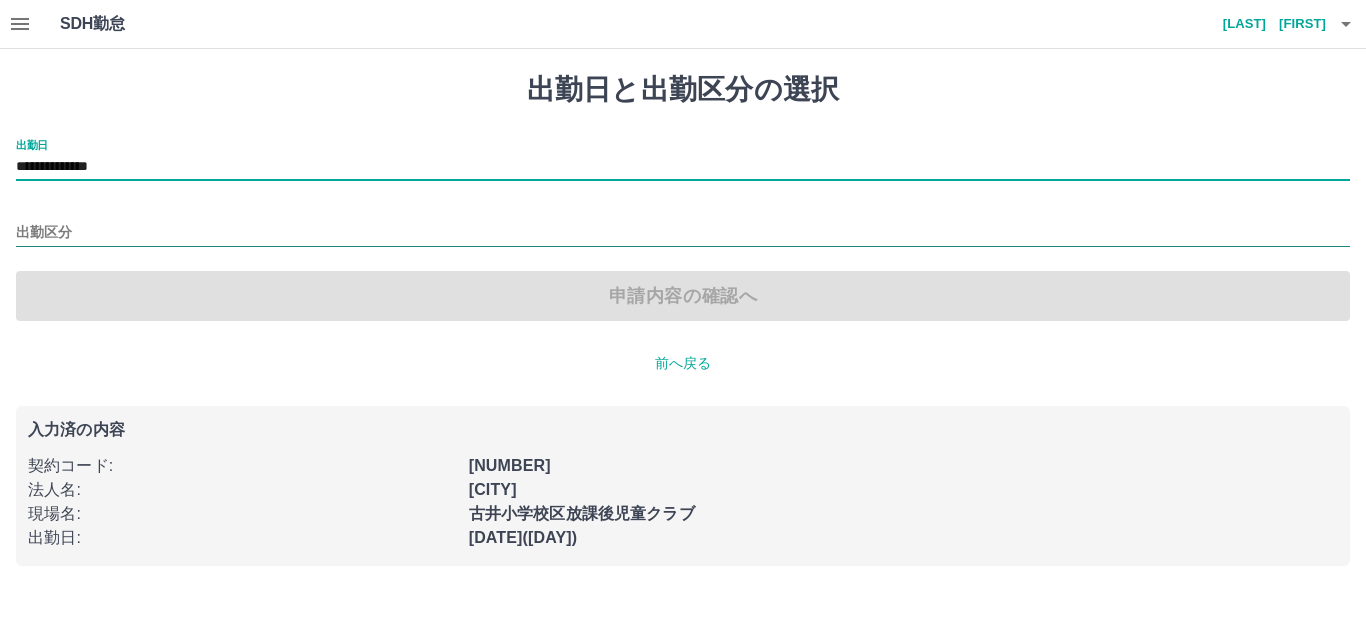 click on "出勤区分" at bounding box center [683, 233] 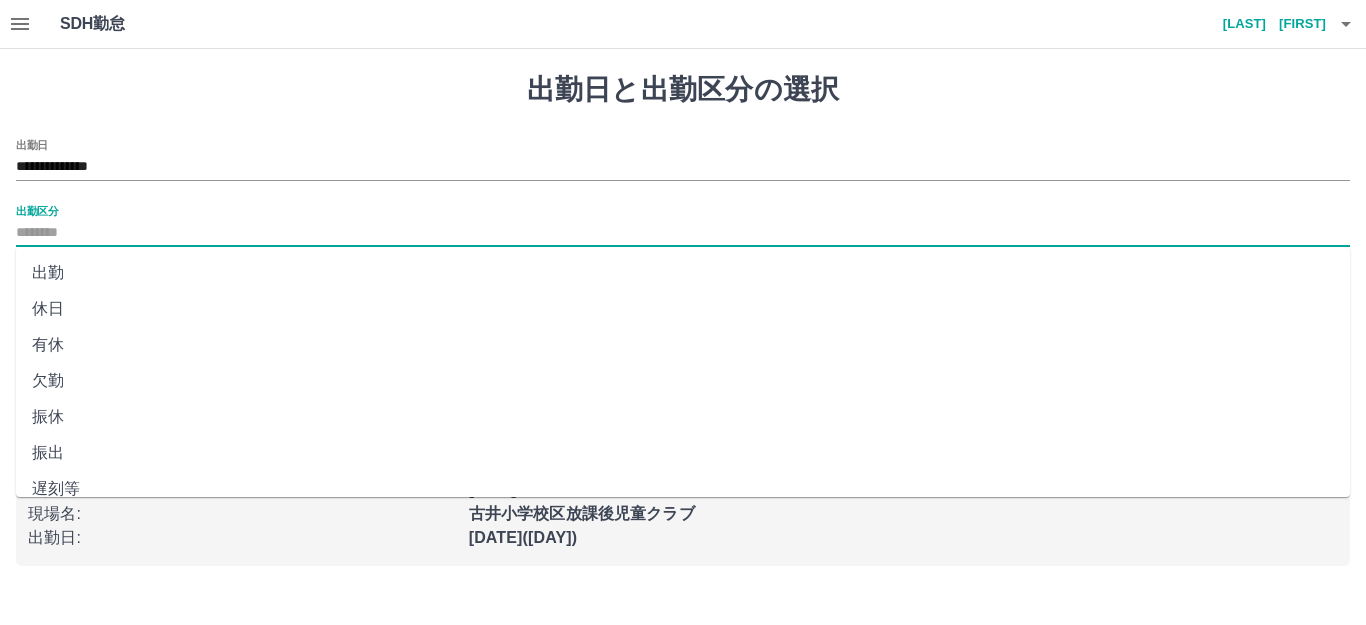 click on "休日" at bounding box center [683, 309] 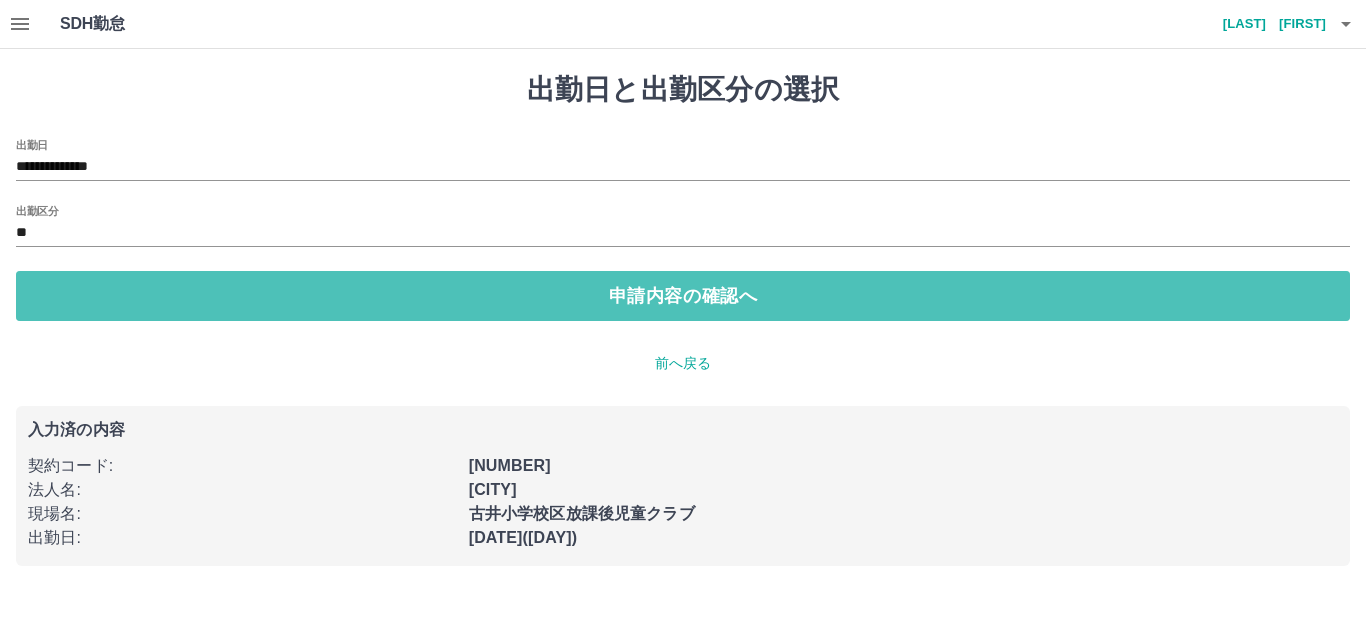 click on "申請内容の確認へ" at bounding box center (683, 296) 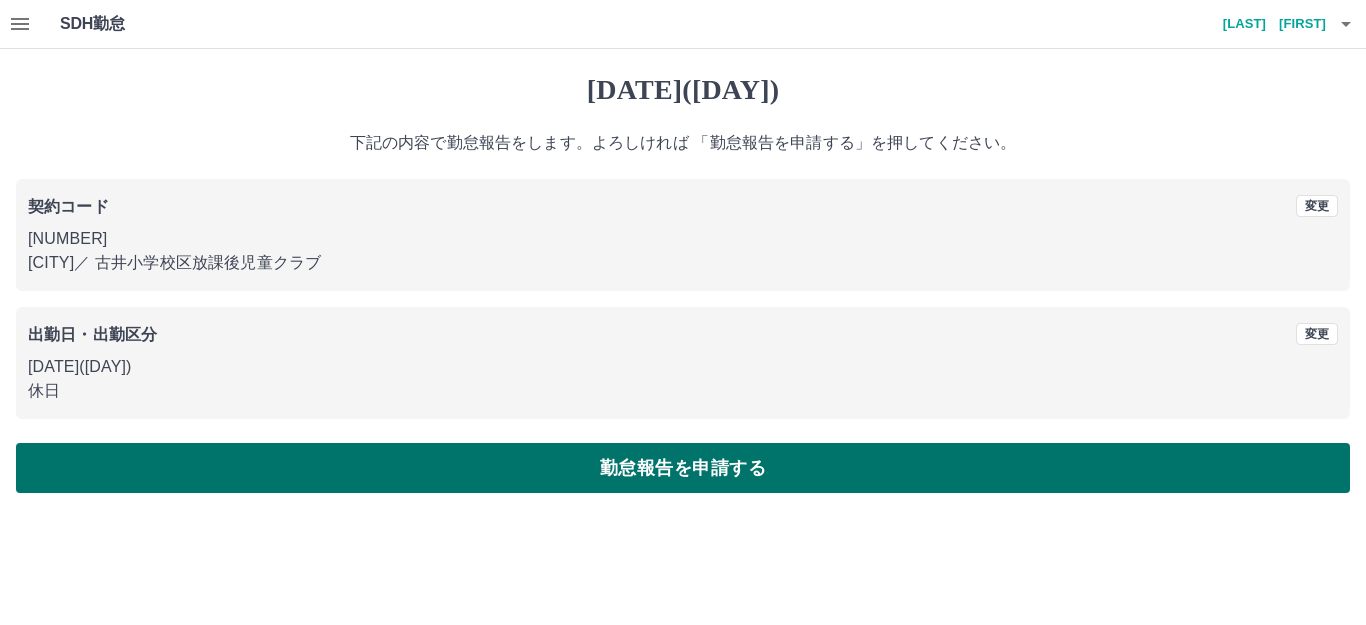 click on "勤怠報告を申請する" at bounding box center (683, 468) 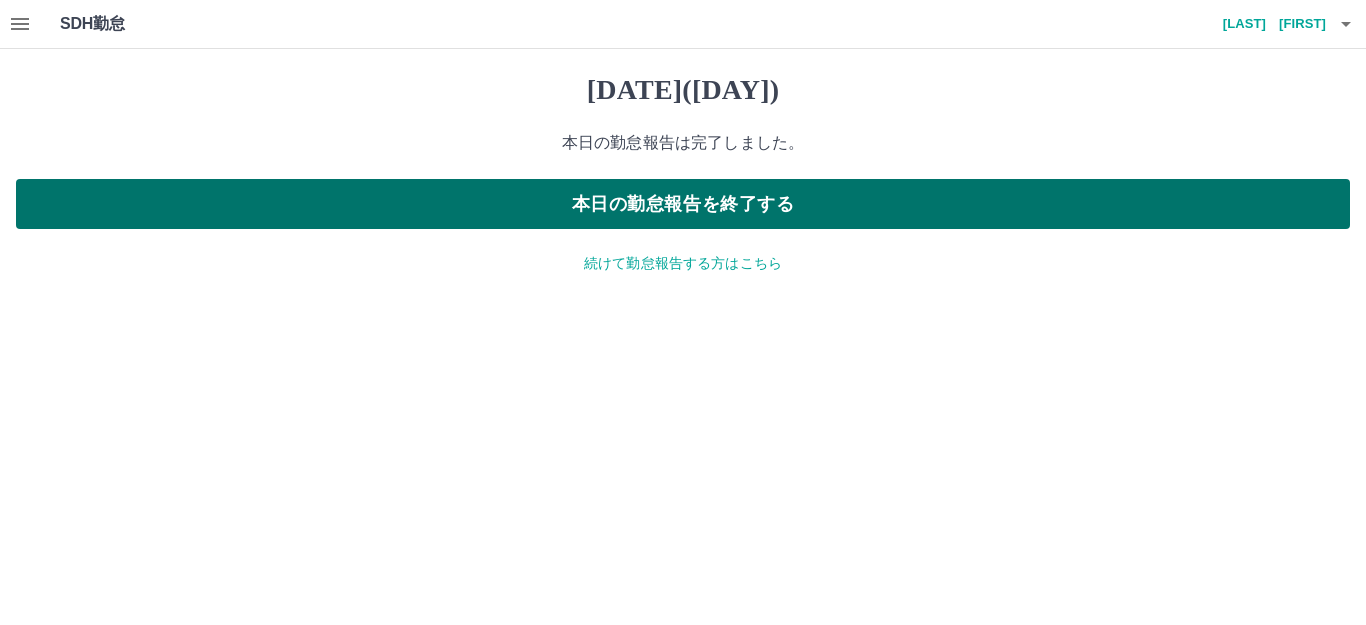 click on "本日の勤怠報告を終了する" at bounding box center [683, 204] 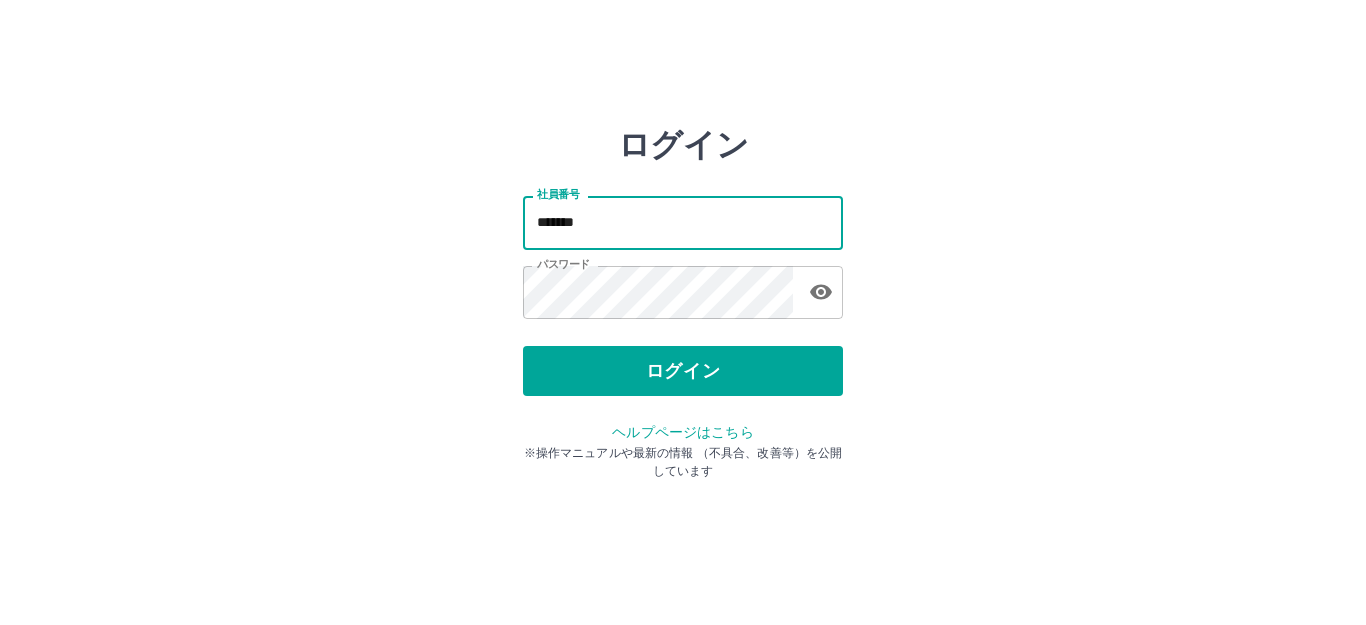 scroll, scrollTop: 0, scrollLeft: 0, axis: both 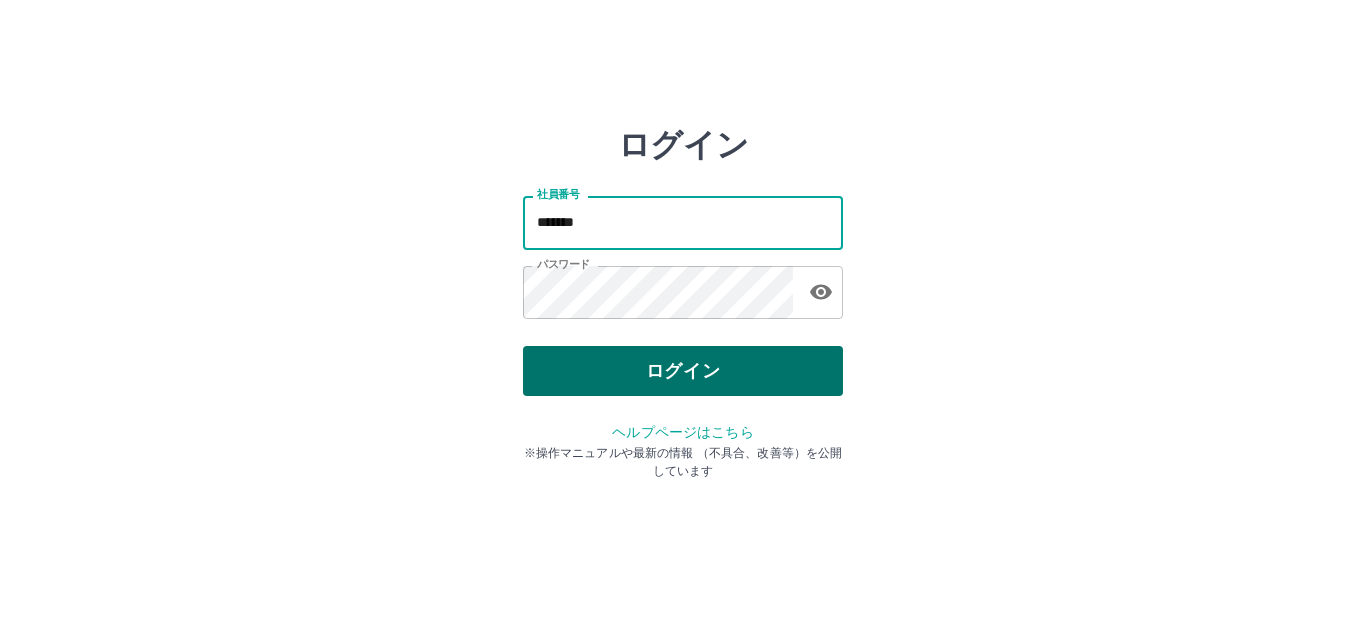 click on "ログイン" at bounding box center (683, 371) 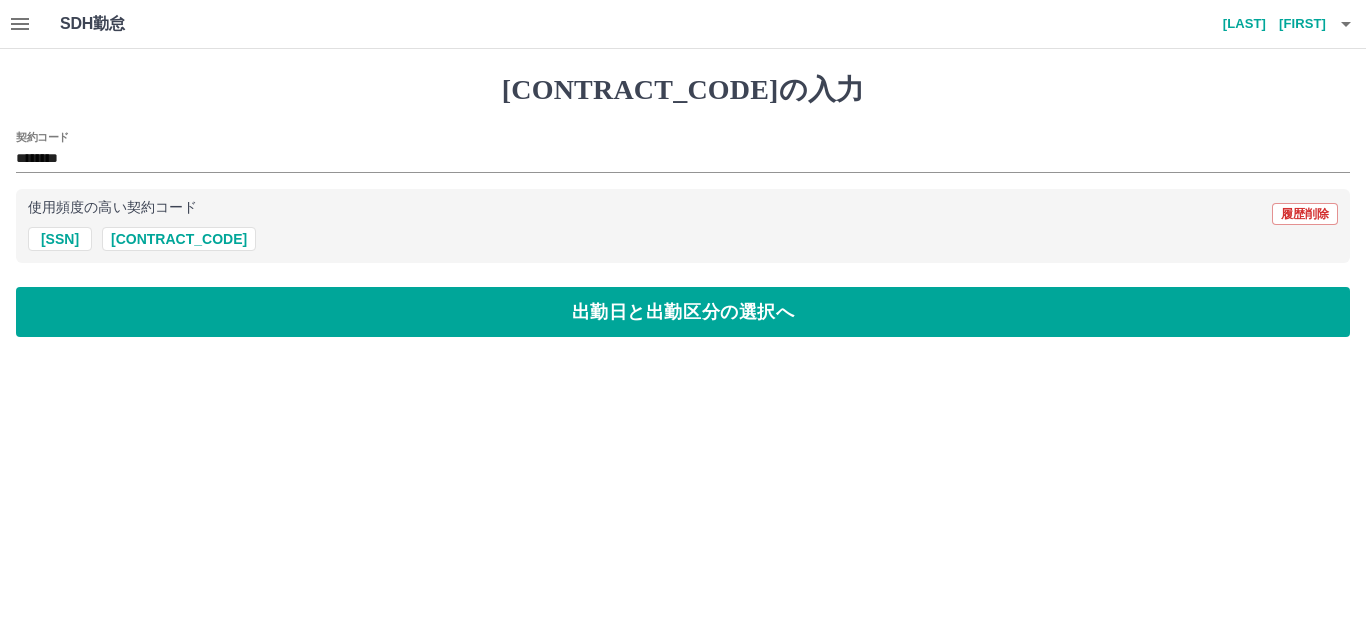 scroll, scrollTop: 0, scrollLeft: 0, axis: both 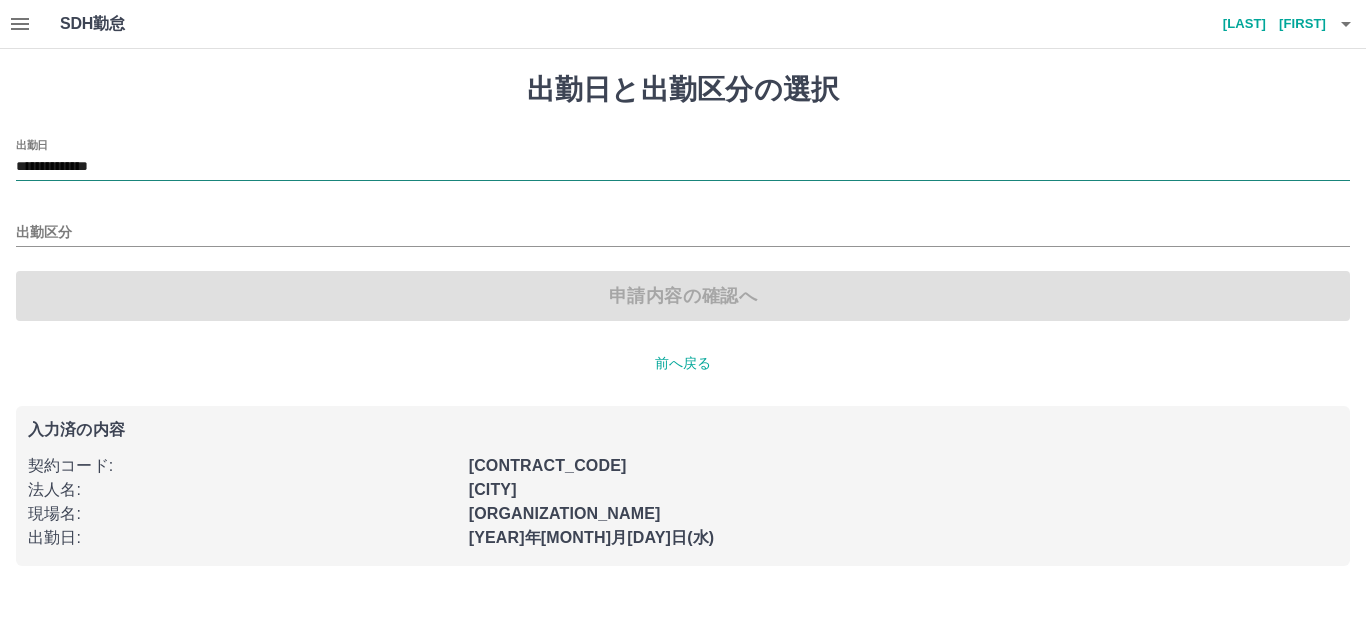 click on "**********" at bounding box center [683, 167] 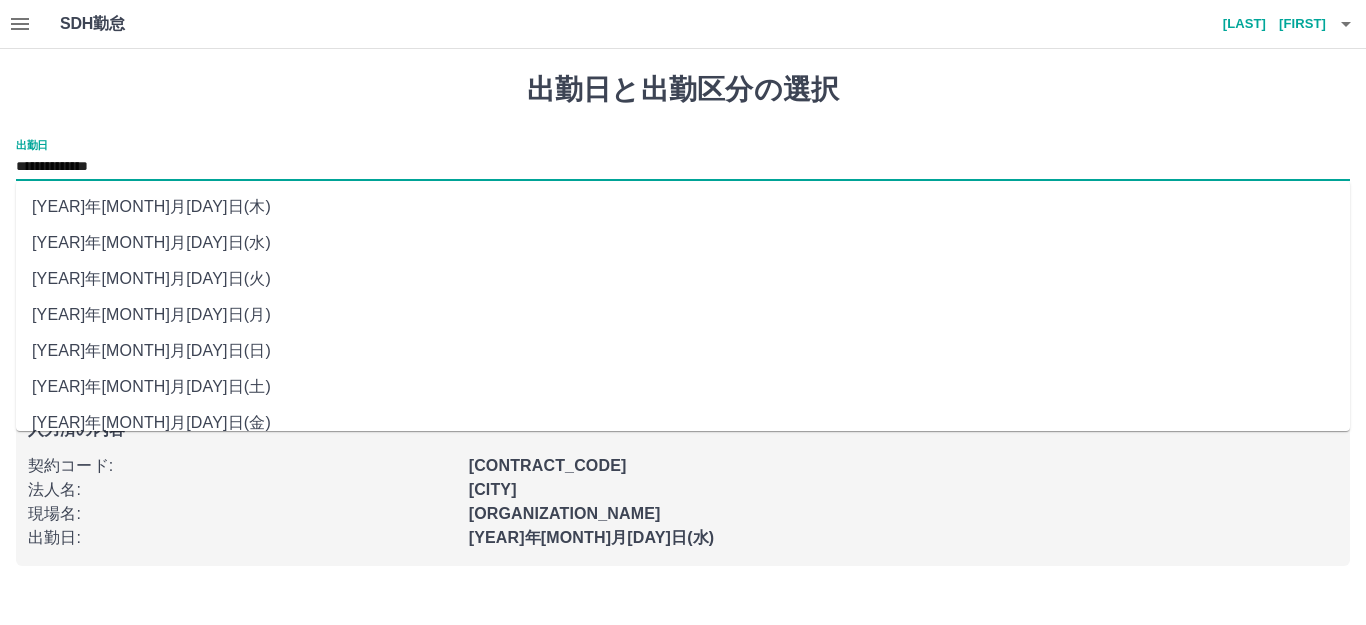 click on "2025年07月01日(火)" at bounding box center (683, 279) 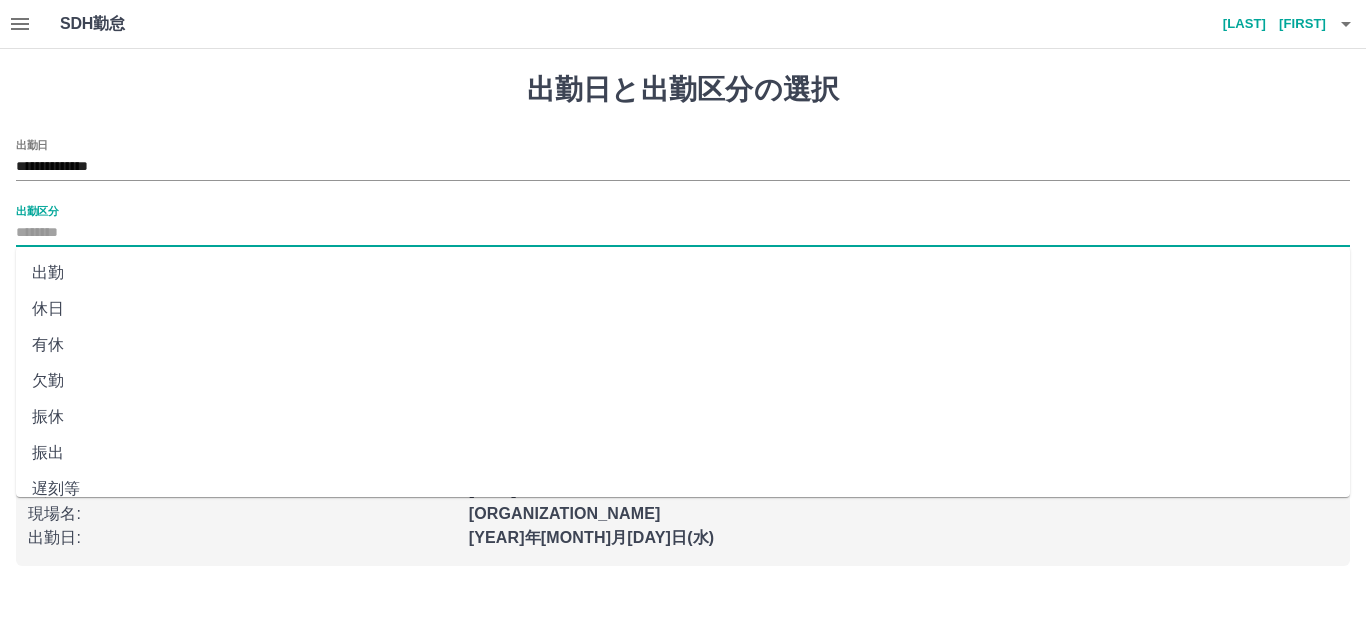 click on "出勤区分" at bounding box center [683, 233] 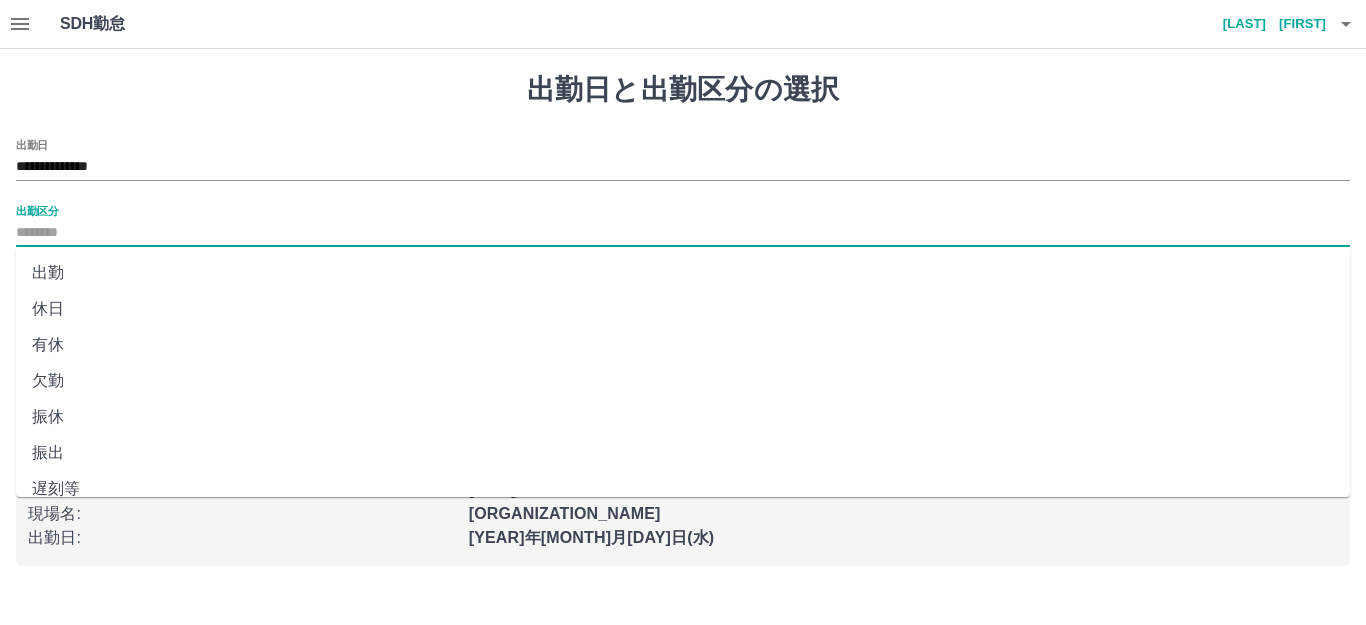 click on "有休" at bounding box center [683, 345] 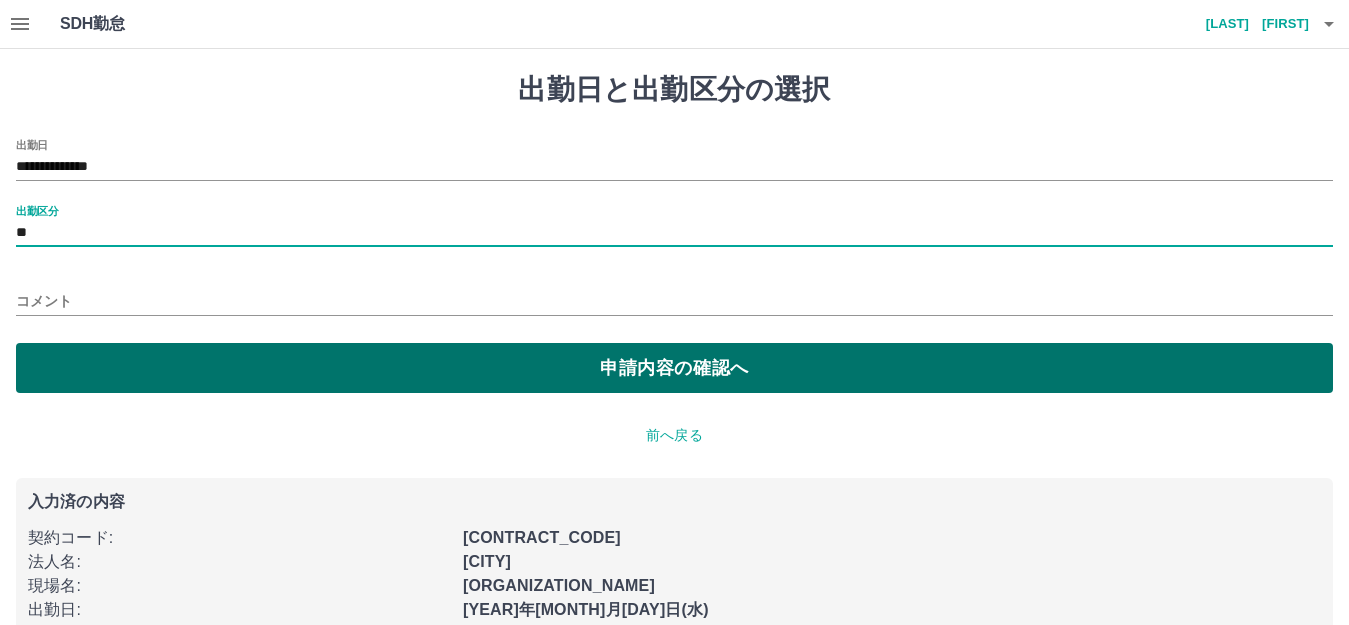 click on "申請内容の確認へ" at bounding box center (674, 368) 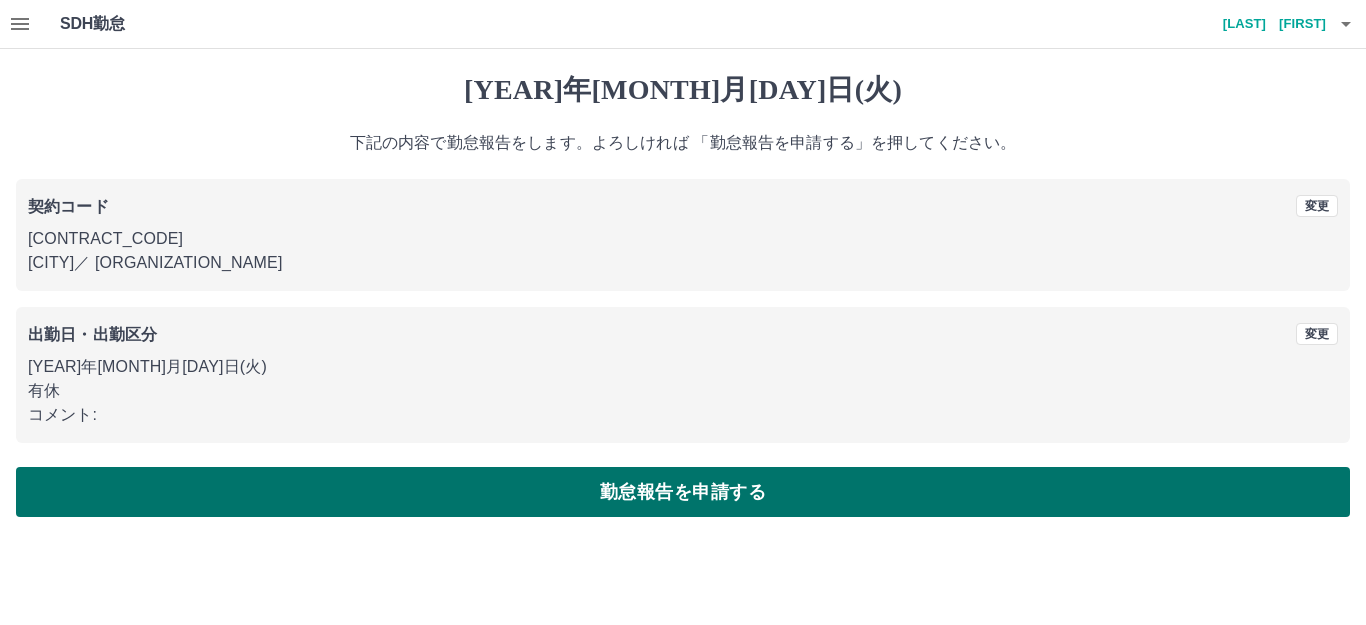 click on "勤怠報告を申請する" at bounding box center (683, 492) 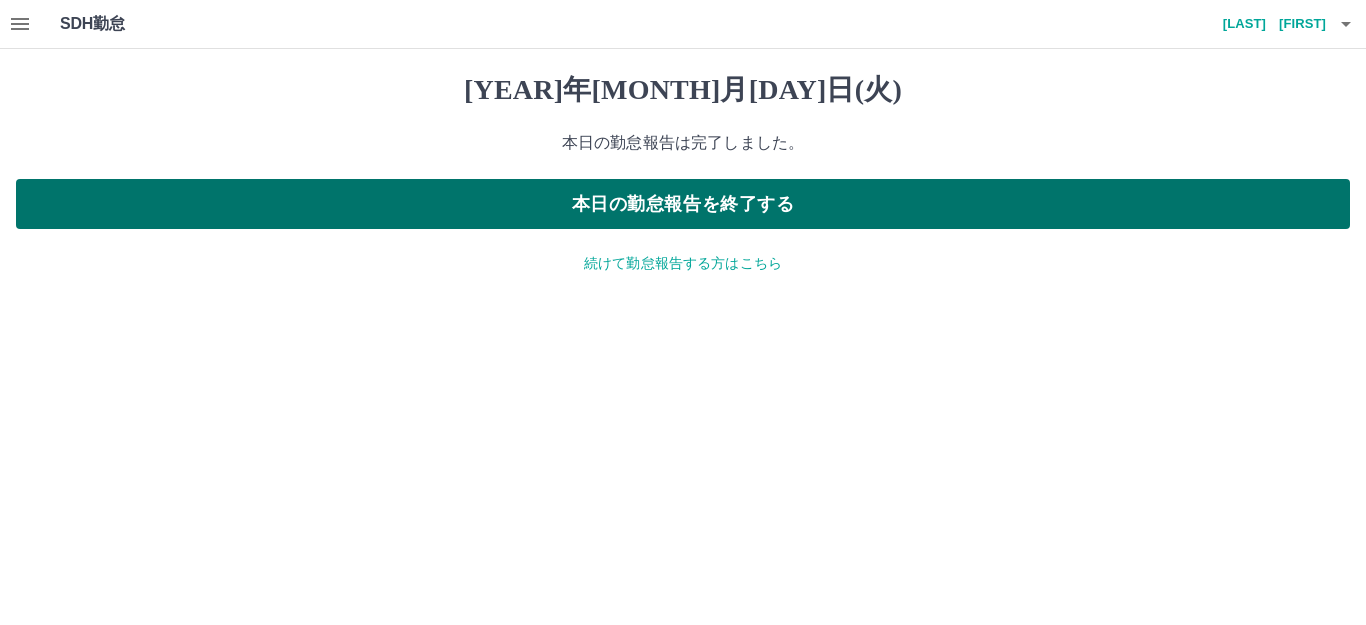 click on "本日の勤怠報告を終了する" at bounding box center (683, 204) 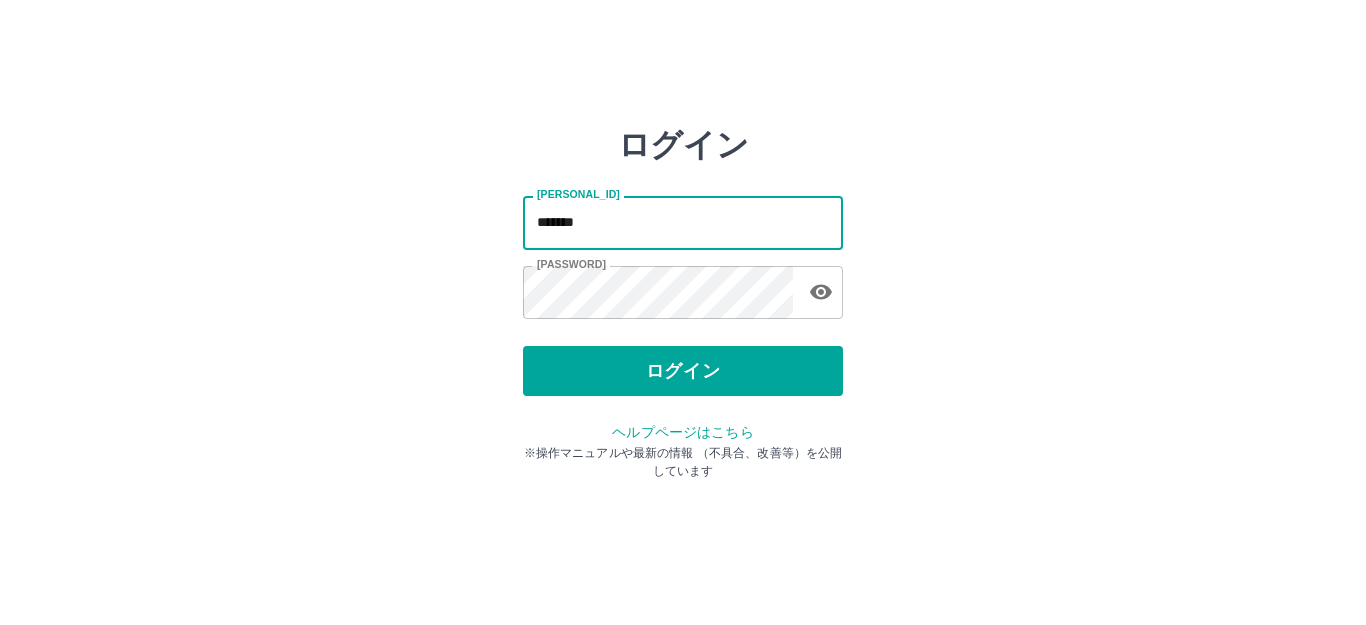 scroll, scrollTop: 0, scrollLeft: 0, axis: both 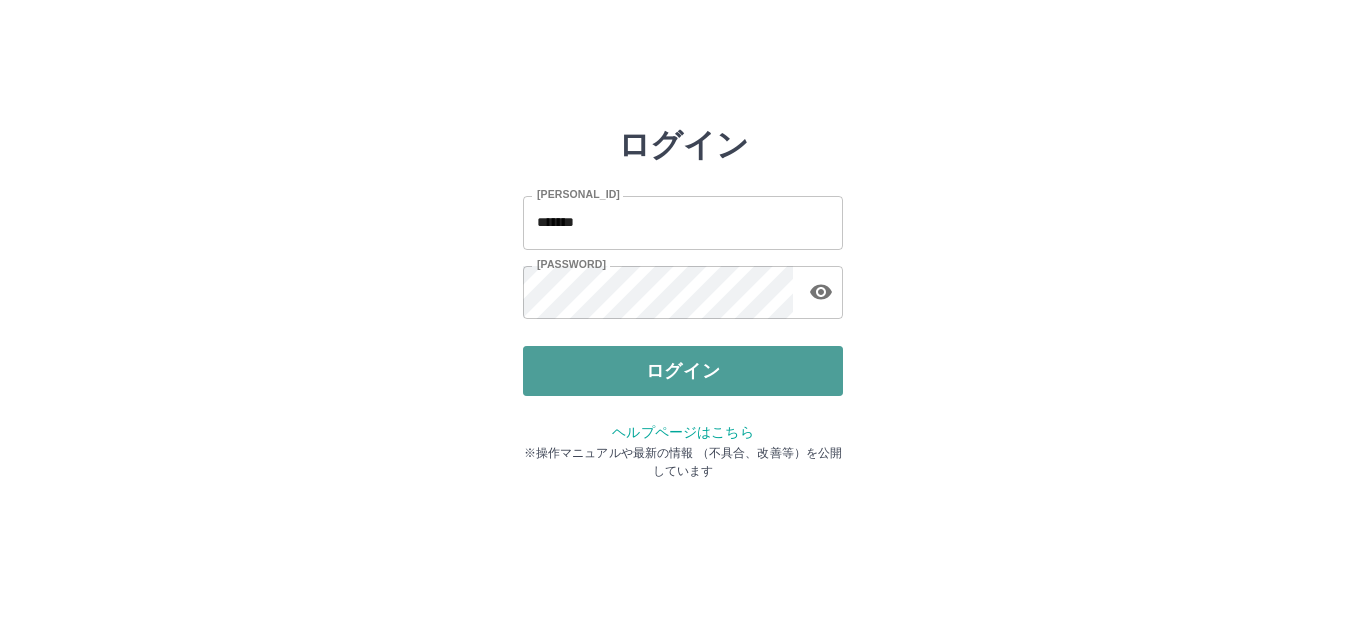 click on "ログイン" at bounding box center (683, 371) 